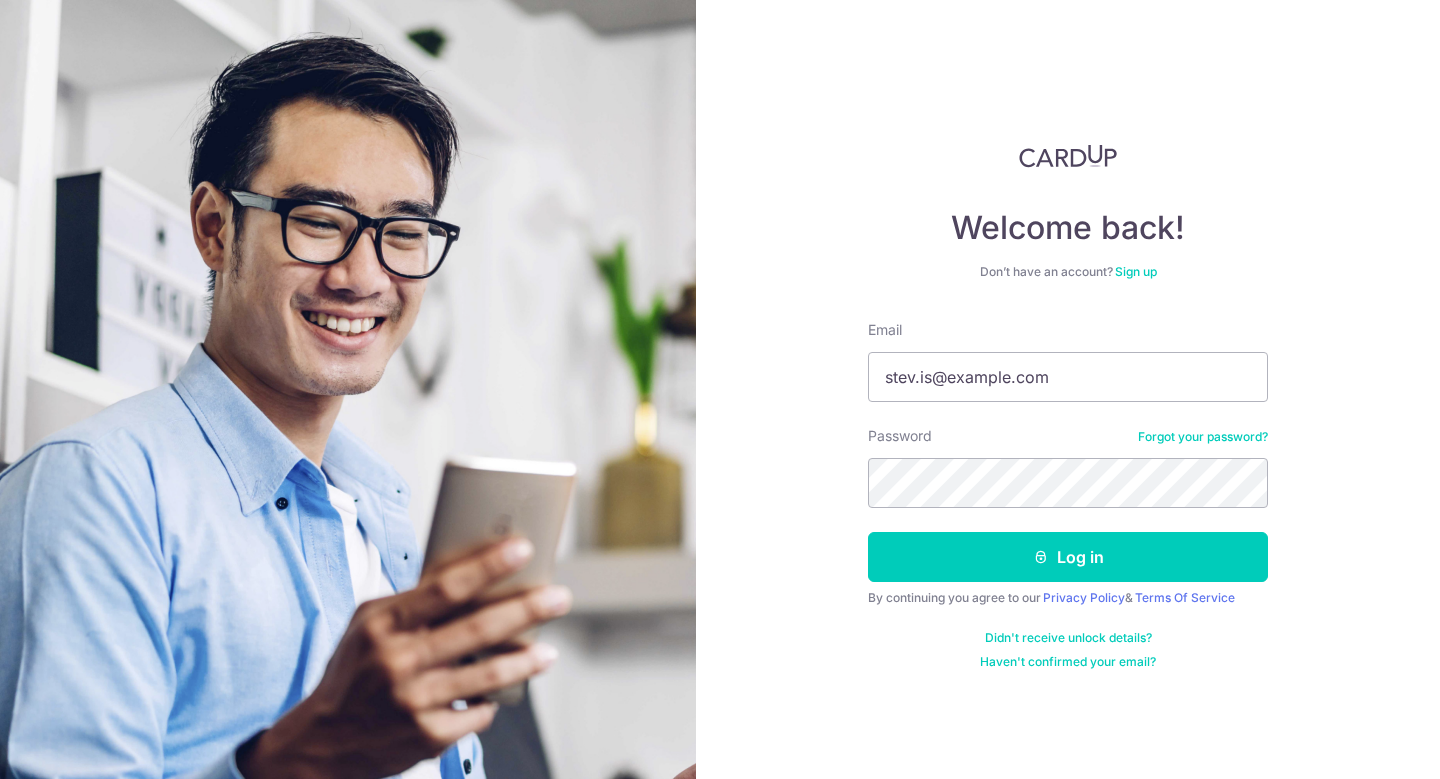 scroll, scrollTop: 0, scrollLeft: 0, axis: both 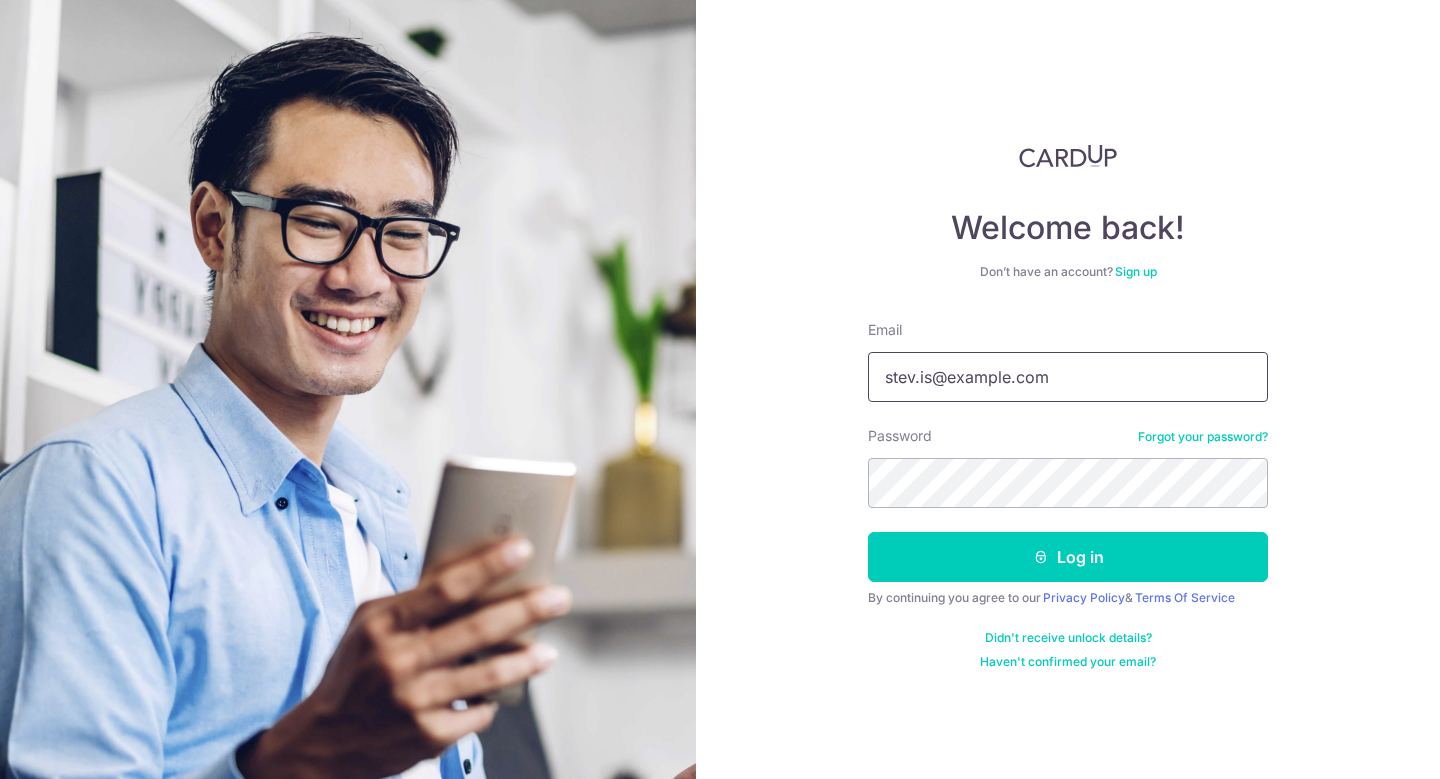 drag, startPoint x: 913, startPoint y: 380, endPoint x: 1089, endPoint y: 434, distance: 184.0978 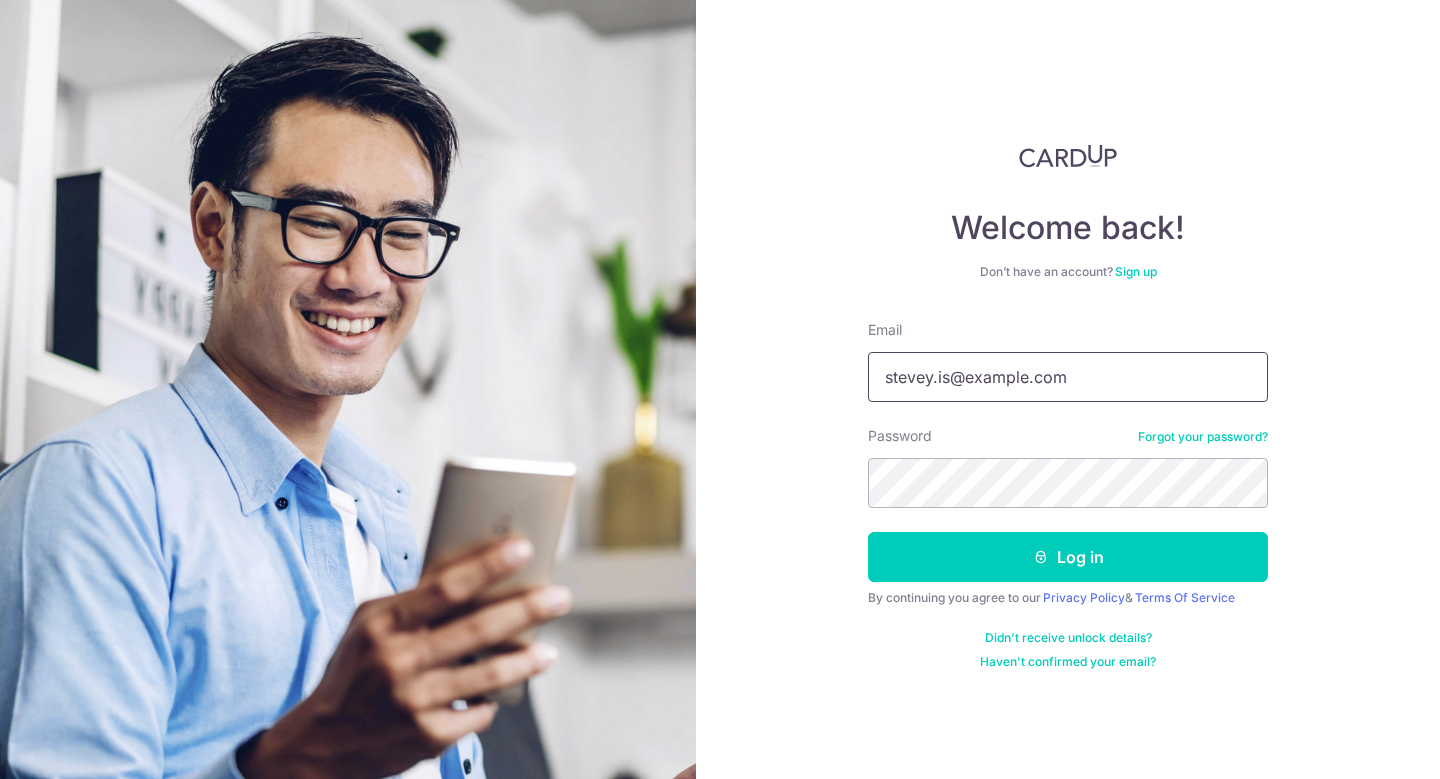 type on "[EMAIL]" 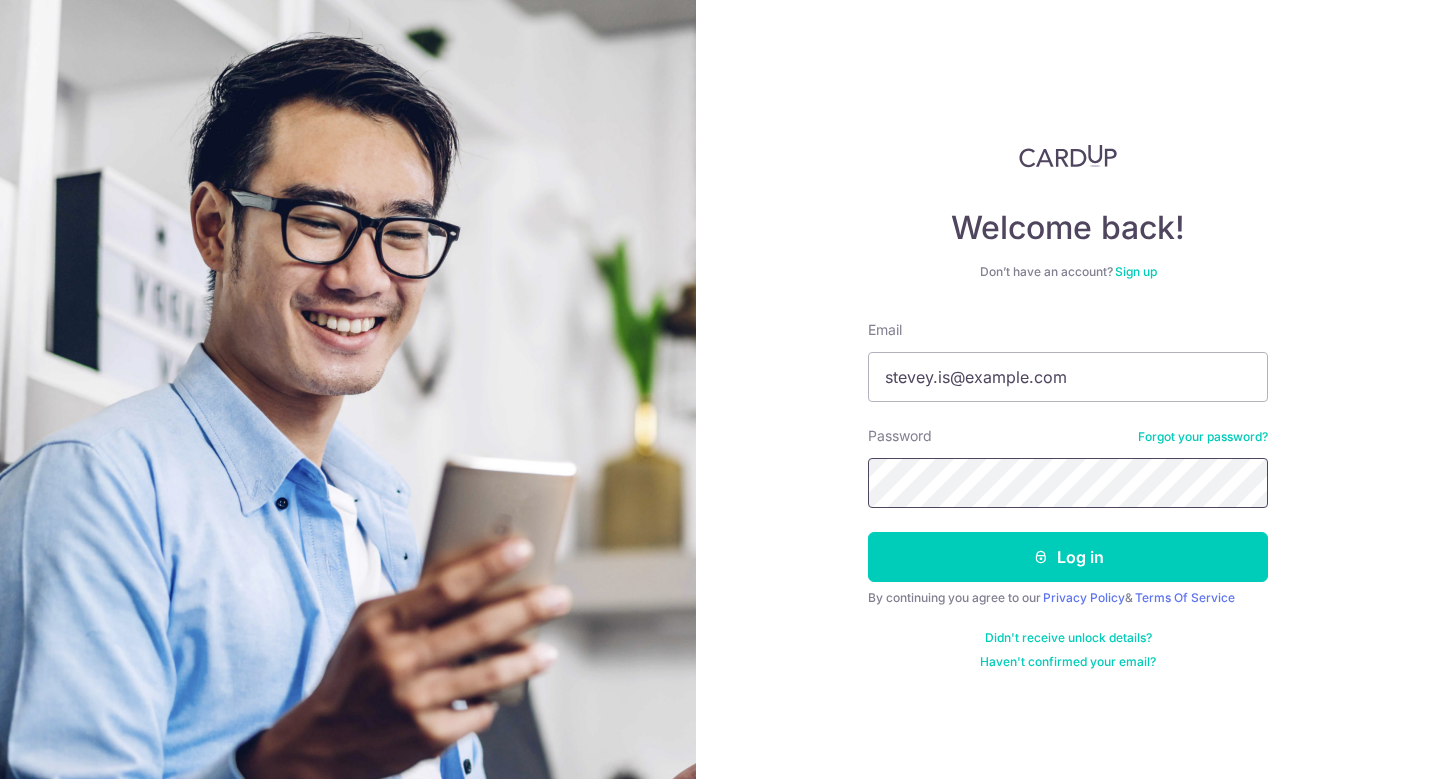 click on "Log in" at bounding box center (1068, 557) 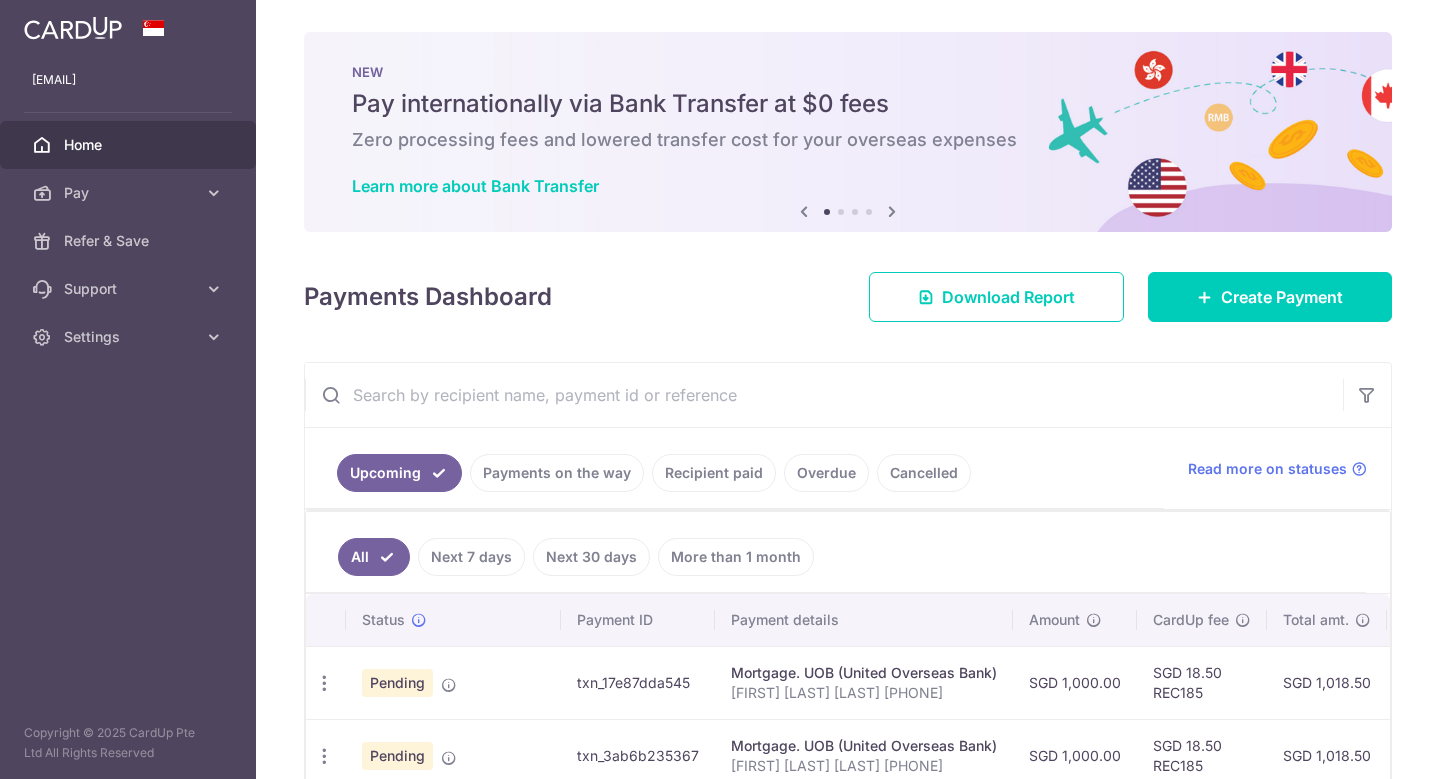 scroll, scrollTop: 0, scrollLeft: 0, axis: both 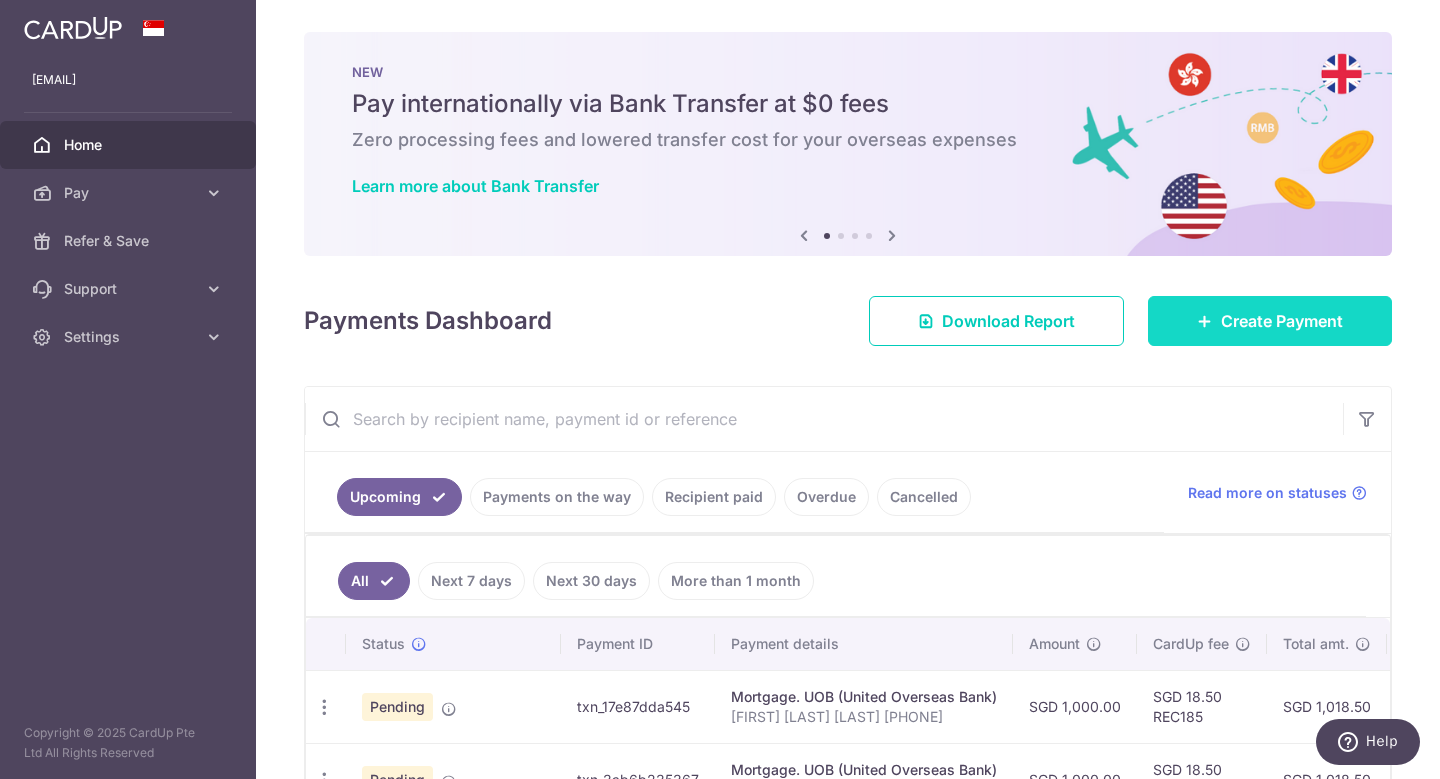 click on "Create Payment" at bounding box center [1282, 321] 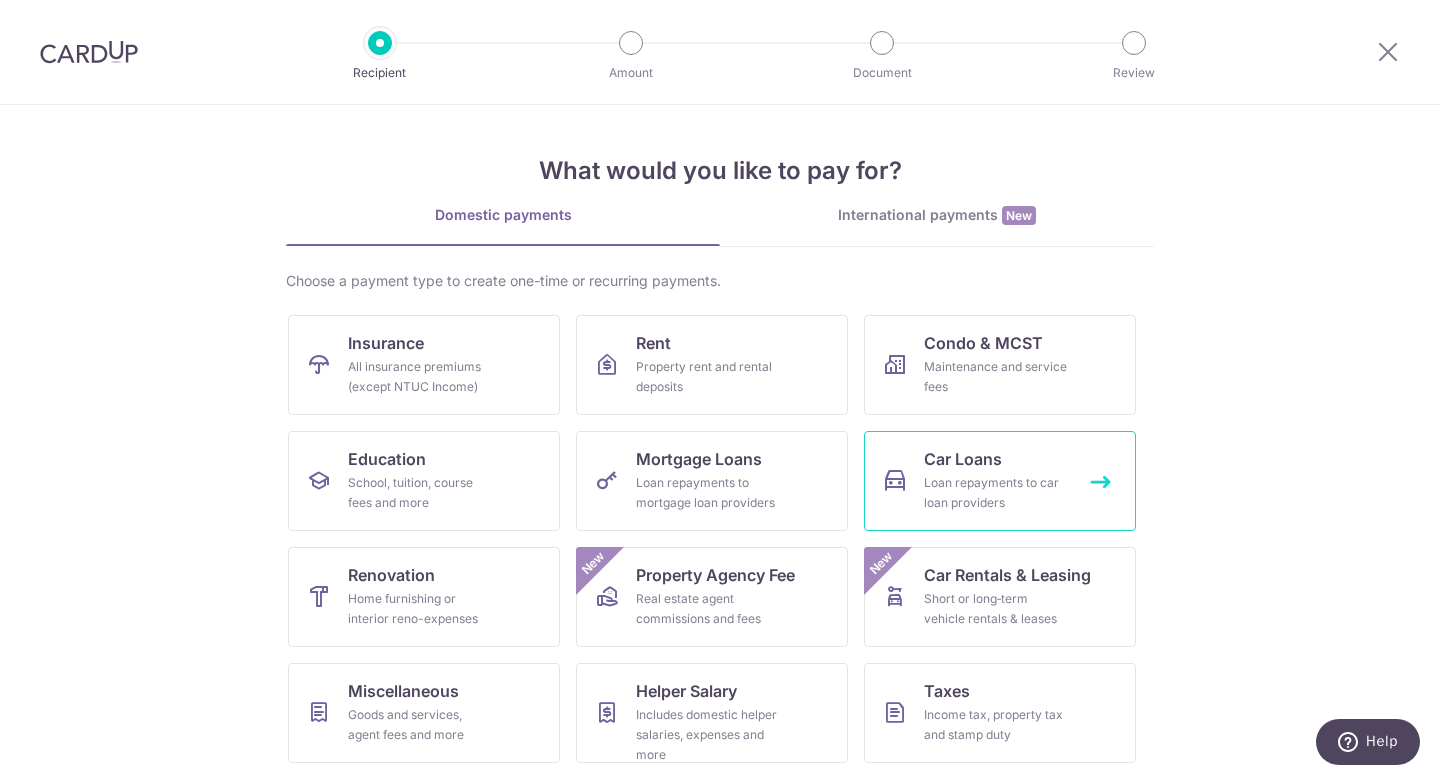 scroll, scrollTop: 0, scrollLeft: 0, axis: both 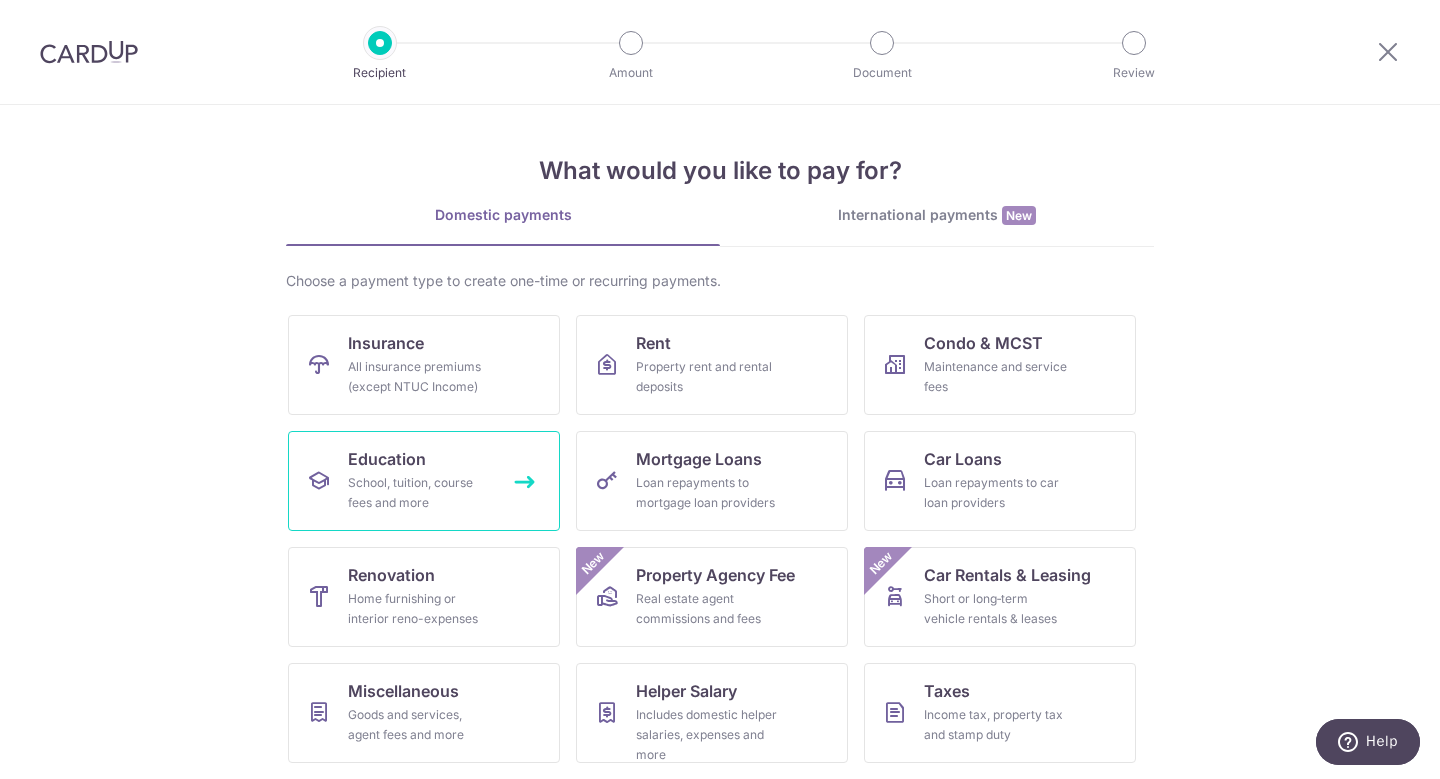 click on "School, tuition, course fees and more" at bounding box center [420, 493] 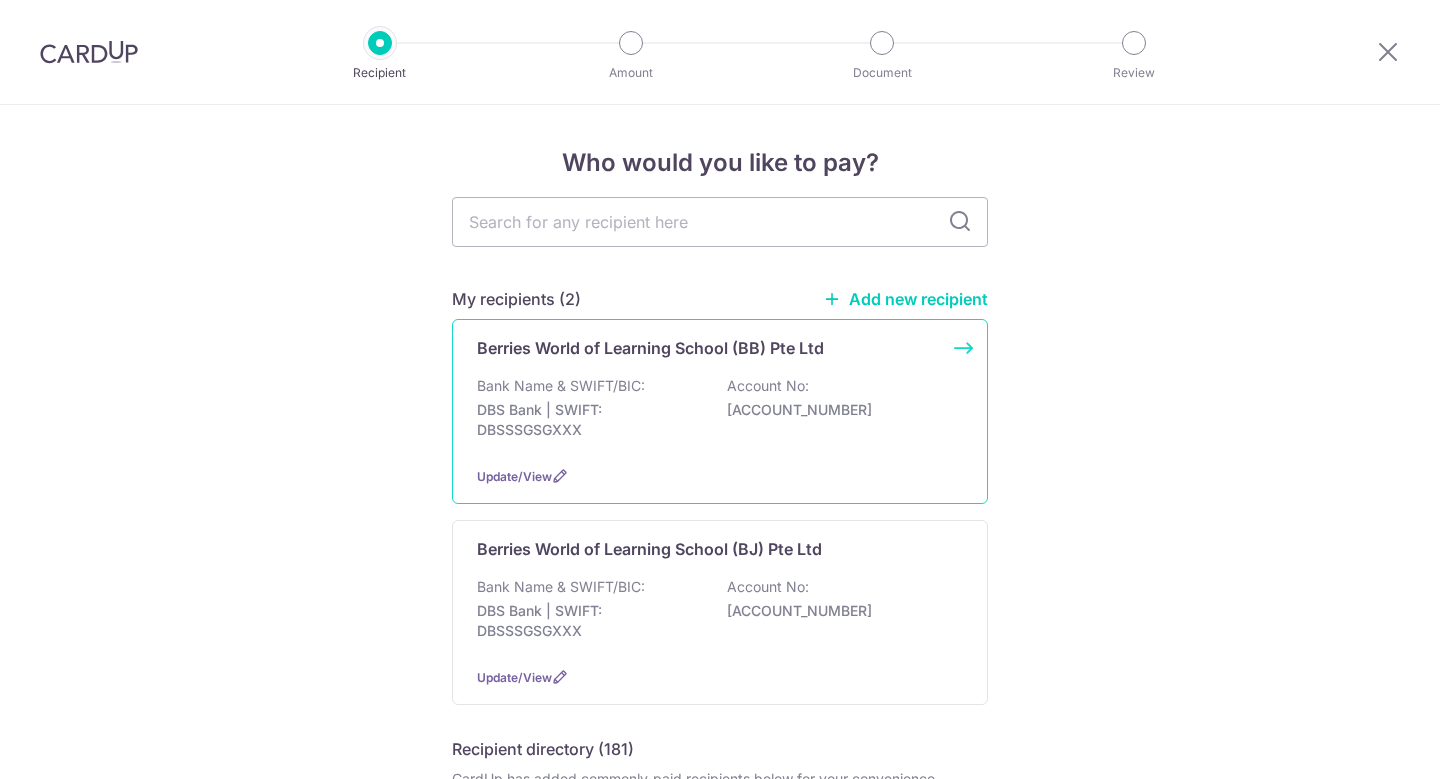 scroll, scrollTop: 0, scrollLeft: 0, axis: both 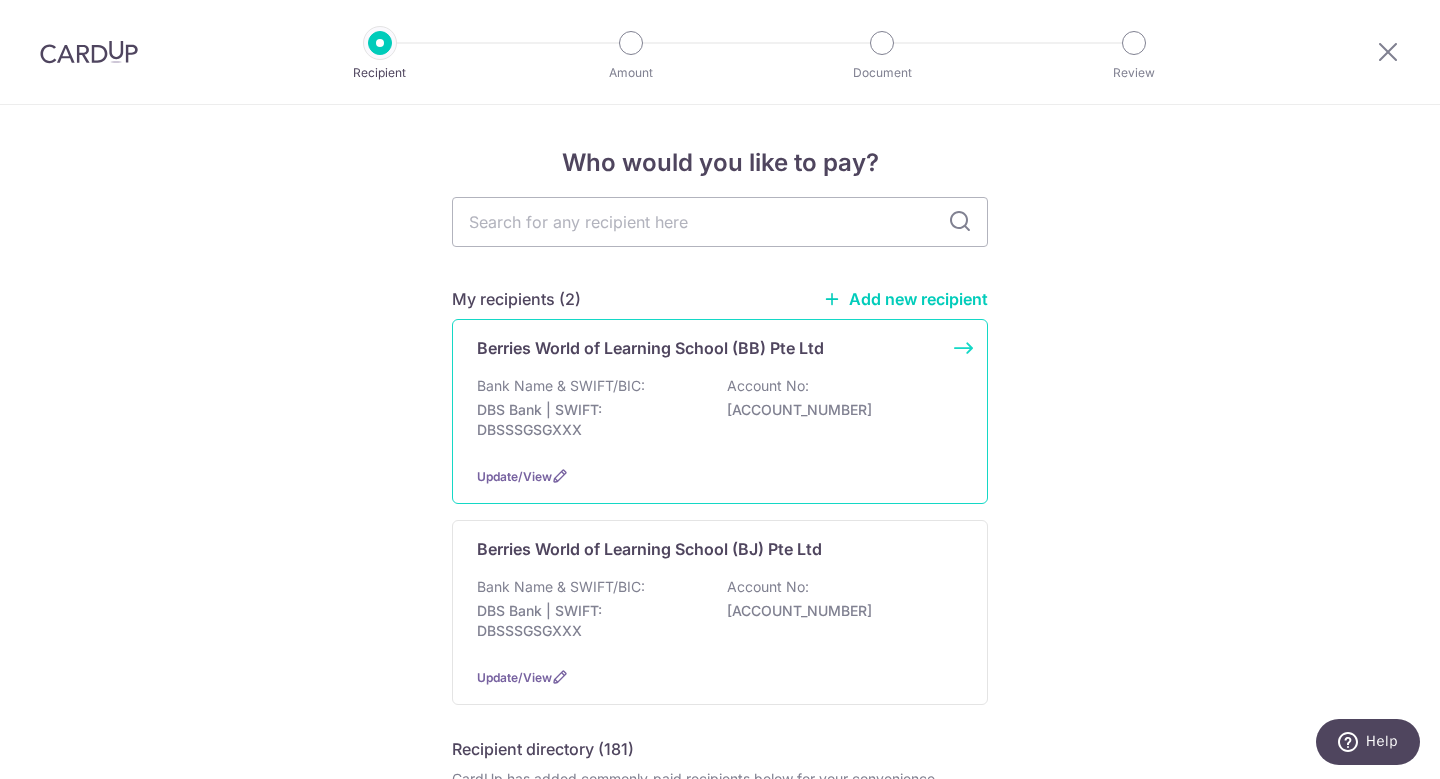 click on "Berries World of Learning School (BB) Pte Ltd
Bank Name & SWIFT/BIC:
DBS Bank | SWIFT: DBSSSGSGXXX
Account No:
0549062170
Update/View" at bounding box center [720, 411] 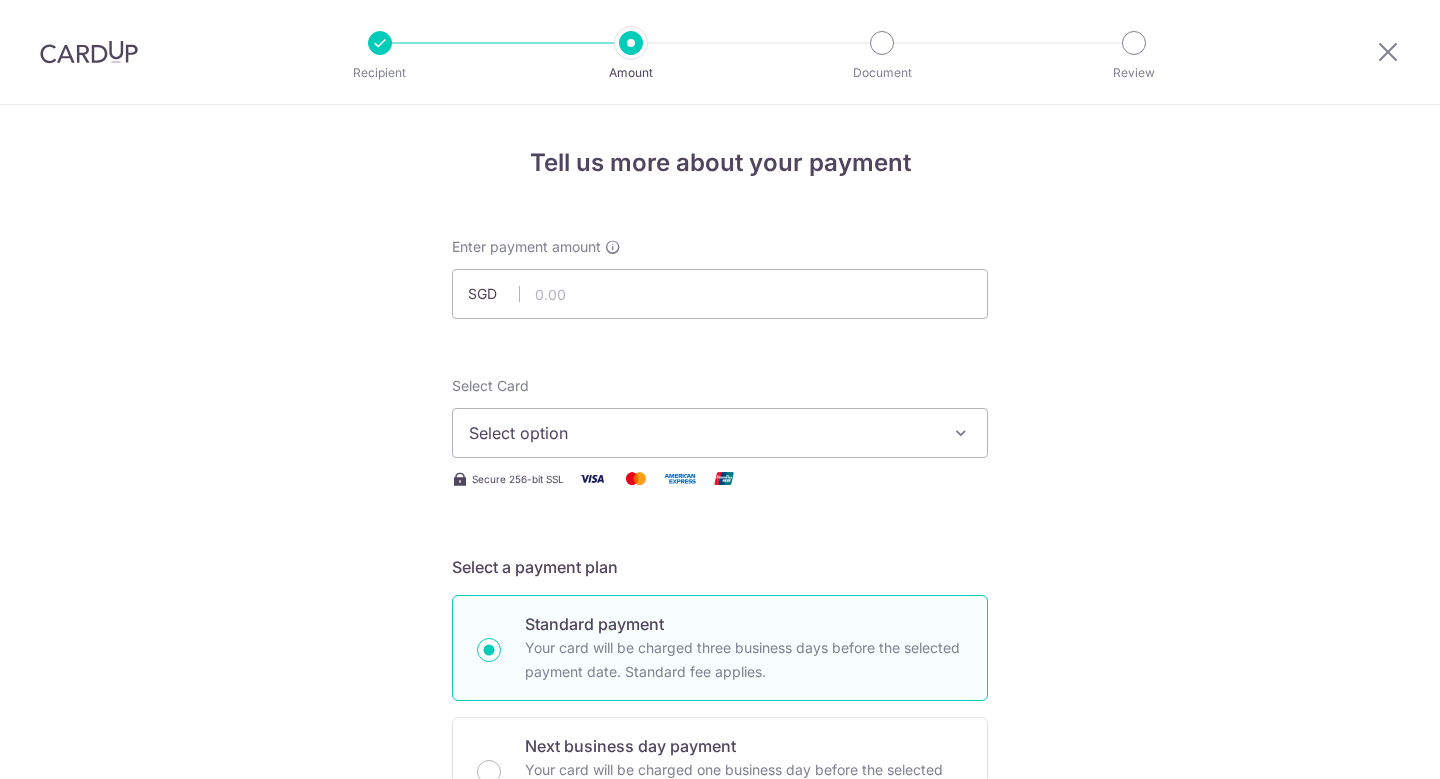 scroll, scrollTop: 0, scrollLeft: 0, axis: both 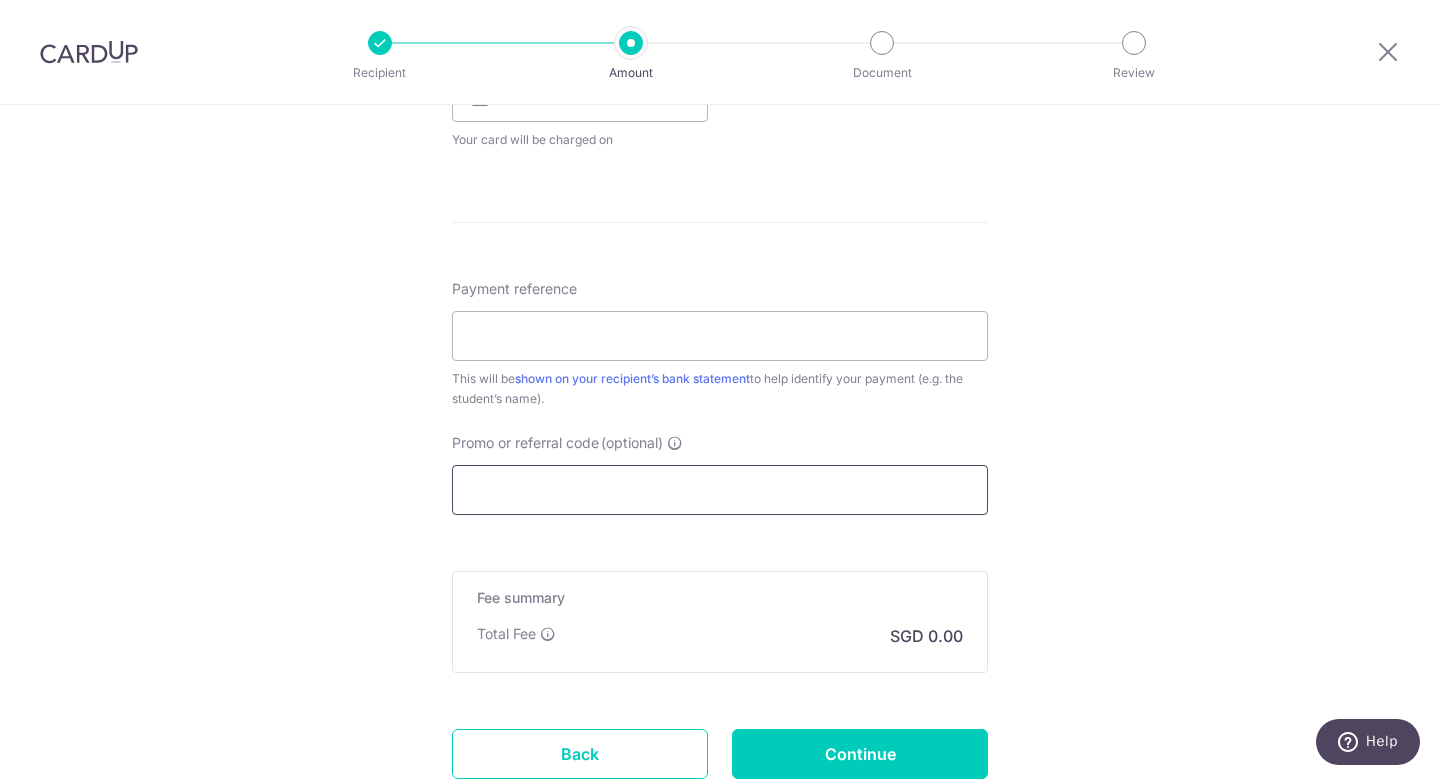 click on "Promo or referral code
(optional)" at bounding box center [720, 490] 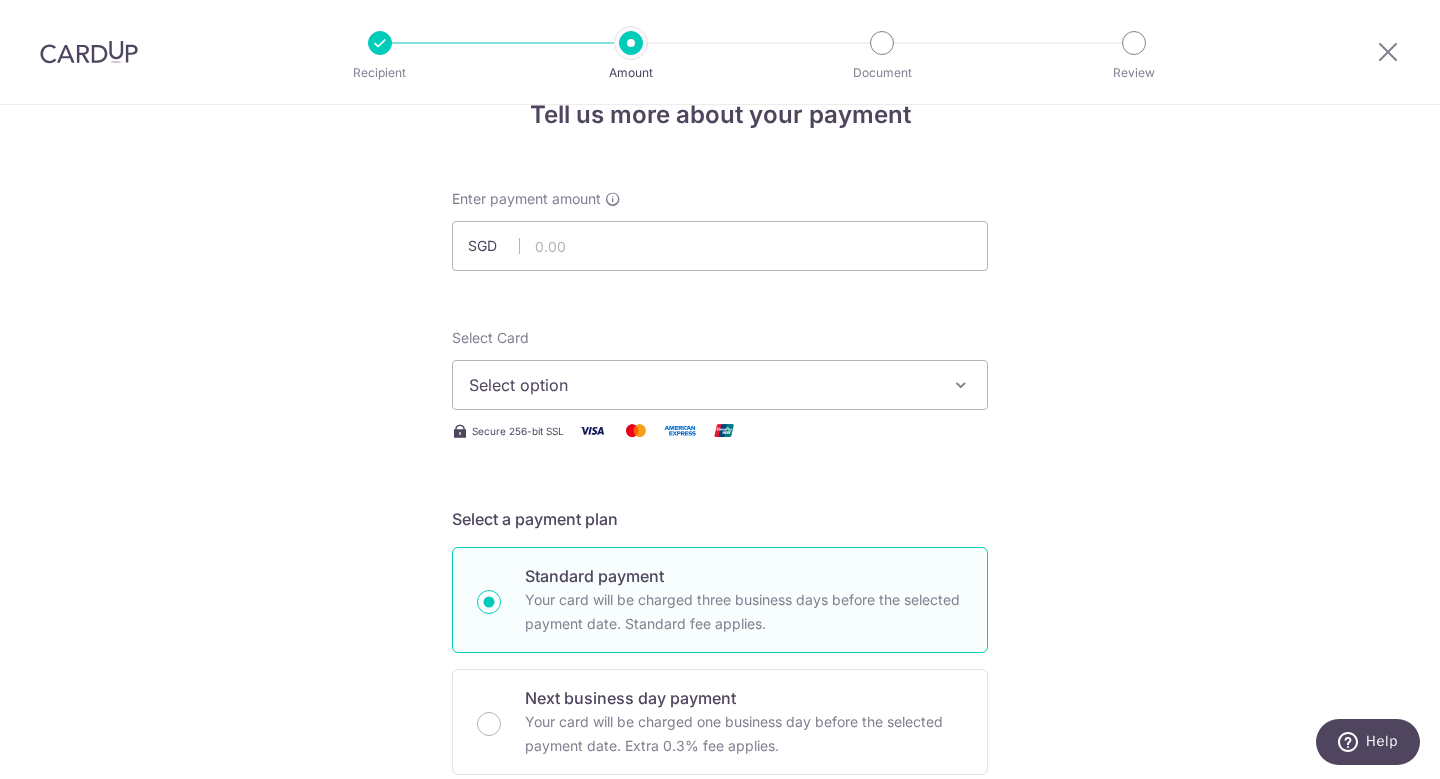 scroll, scrollTop: 0, scrollLeft: 0, axis: both 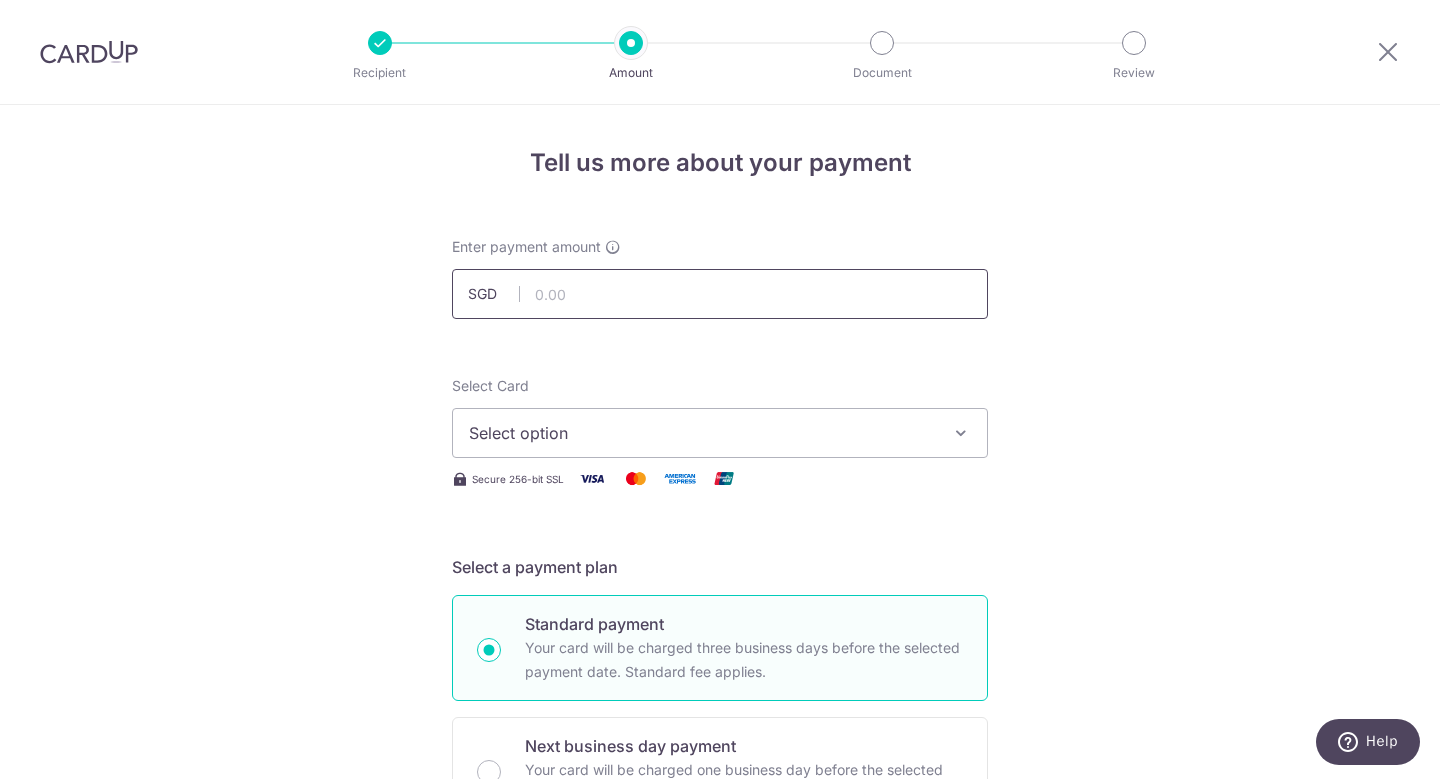 type on "milelion" 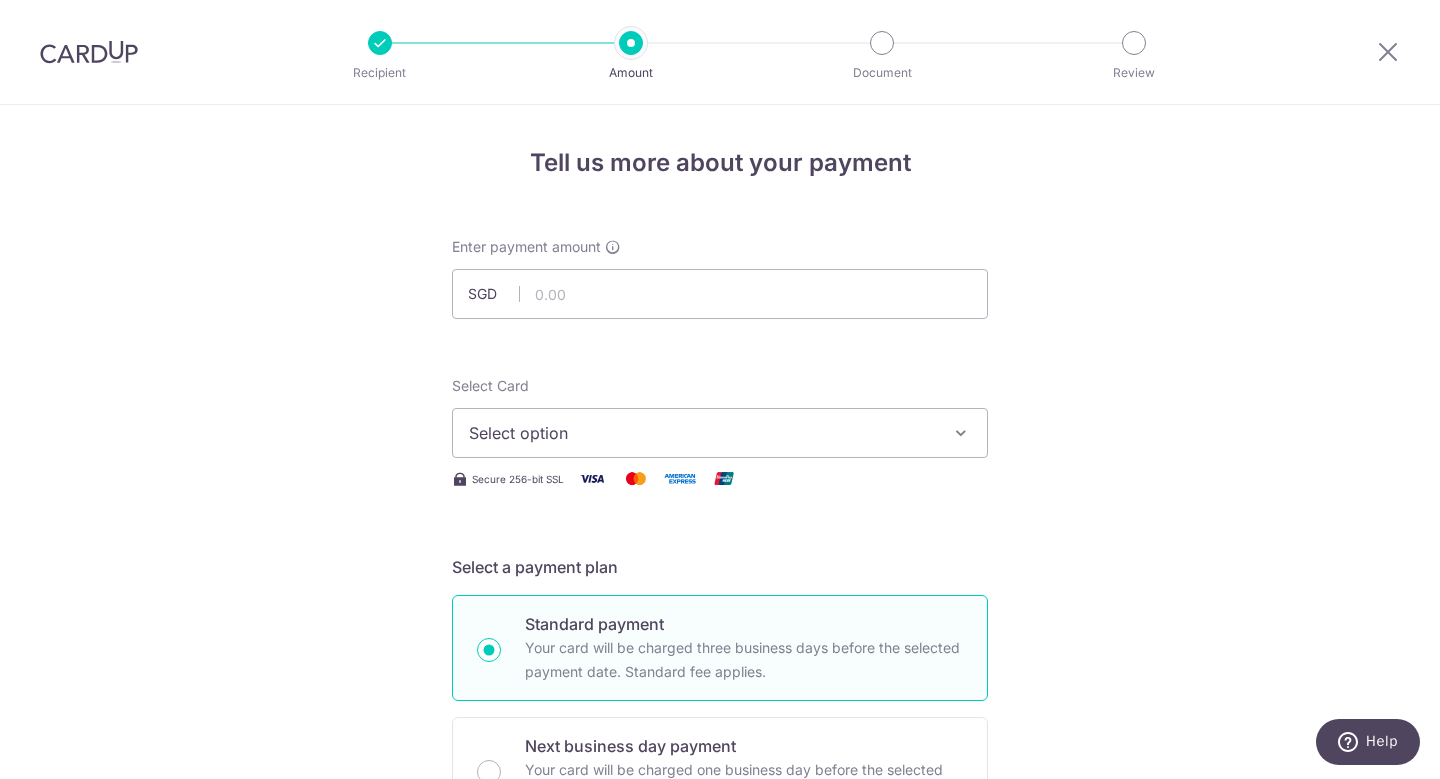 click on "Select option" at bounding box center (702, 433) 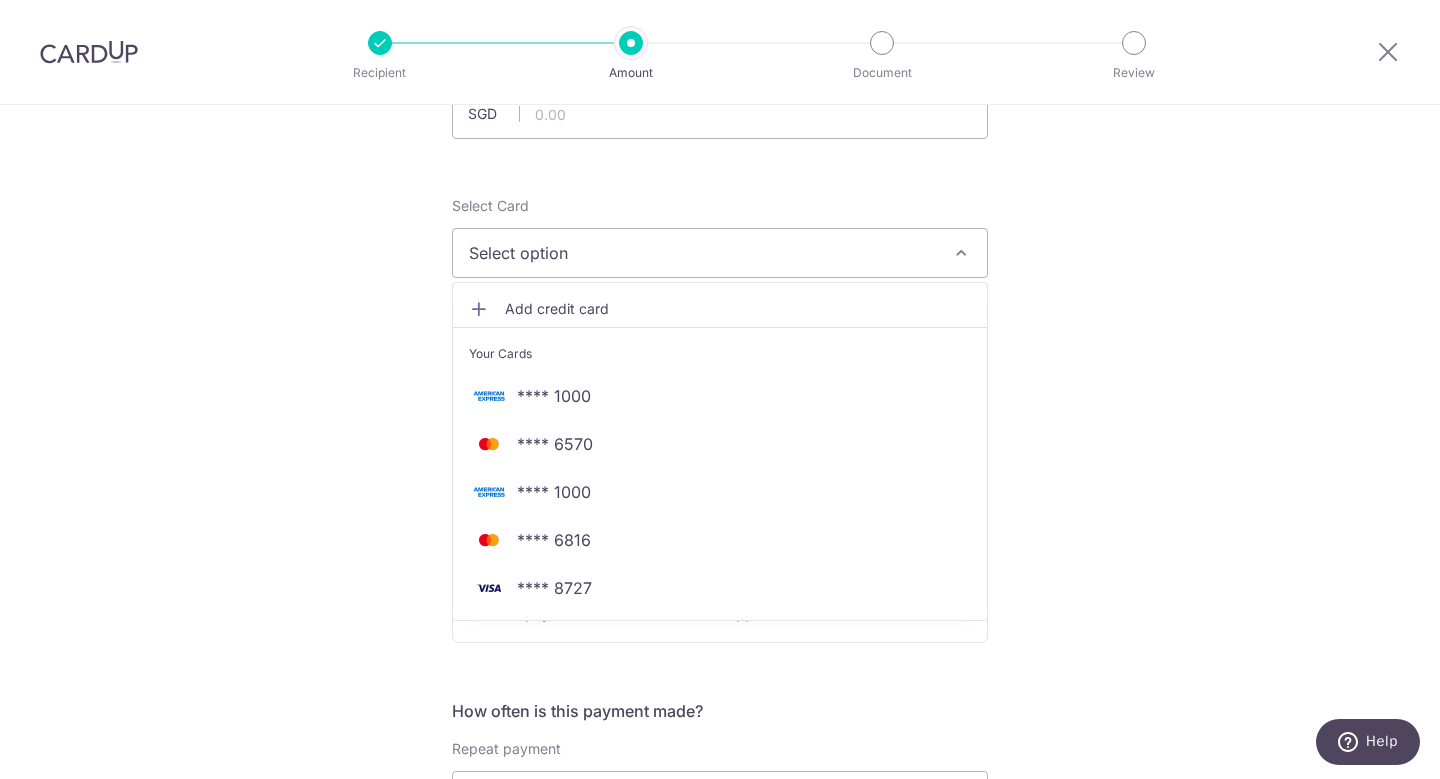 scroll, scrollTop: 229, scrollLeft: 0, axis: vertical 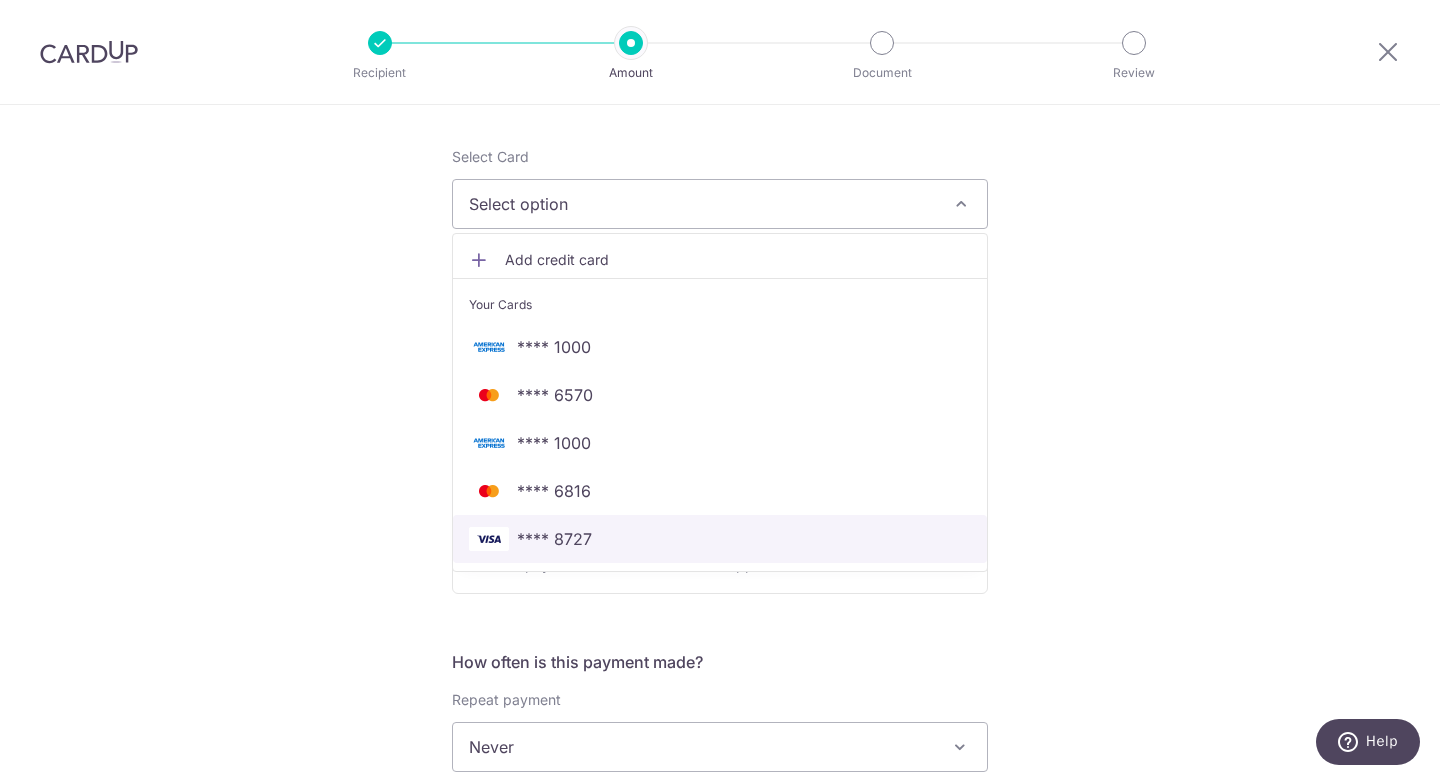 click on "**** 8727" at bounding box center (554, 539) 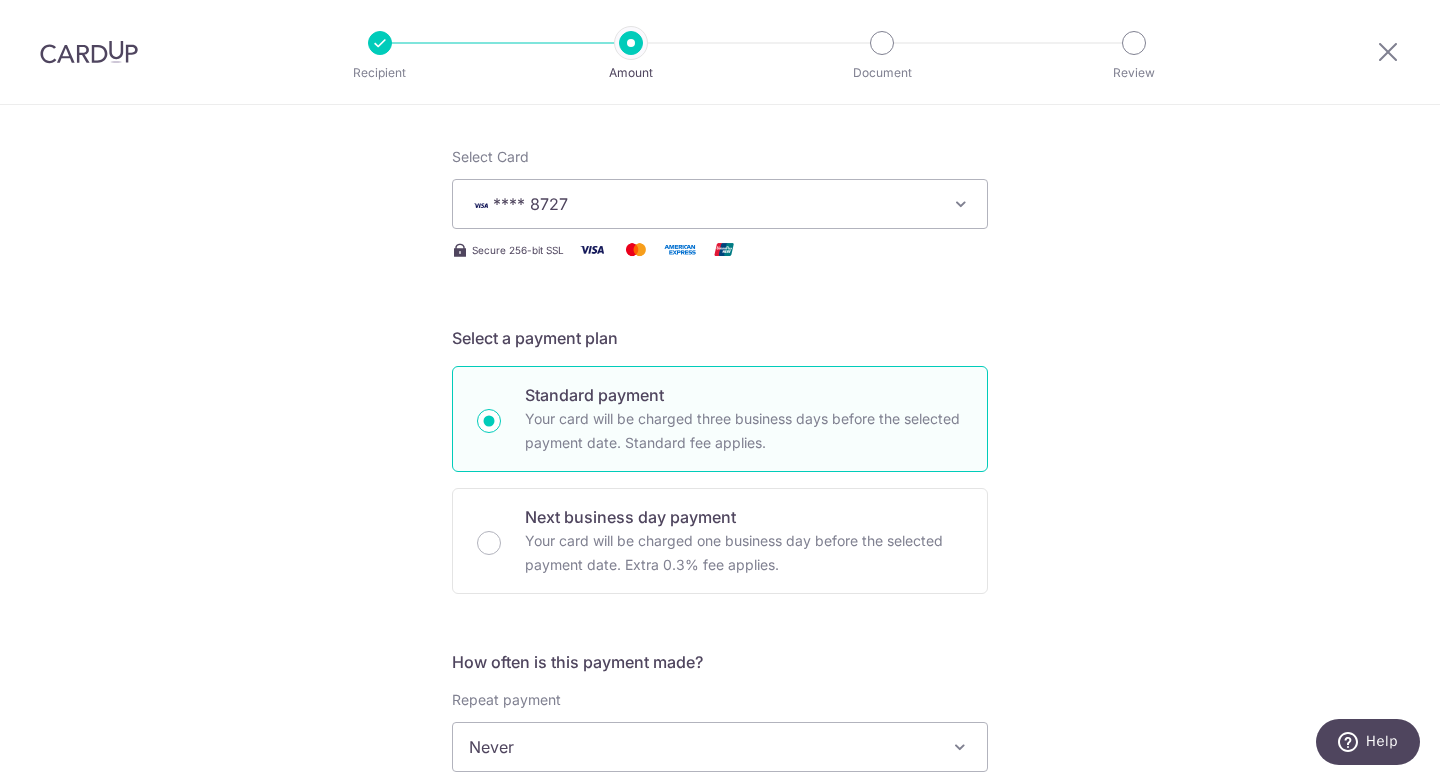 scroll, scrollTop: 0, scrollLeft: 0, axis: both 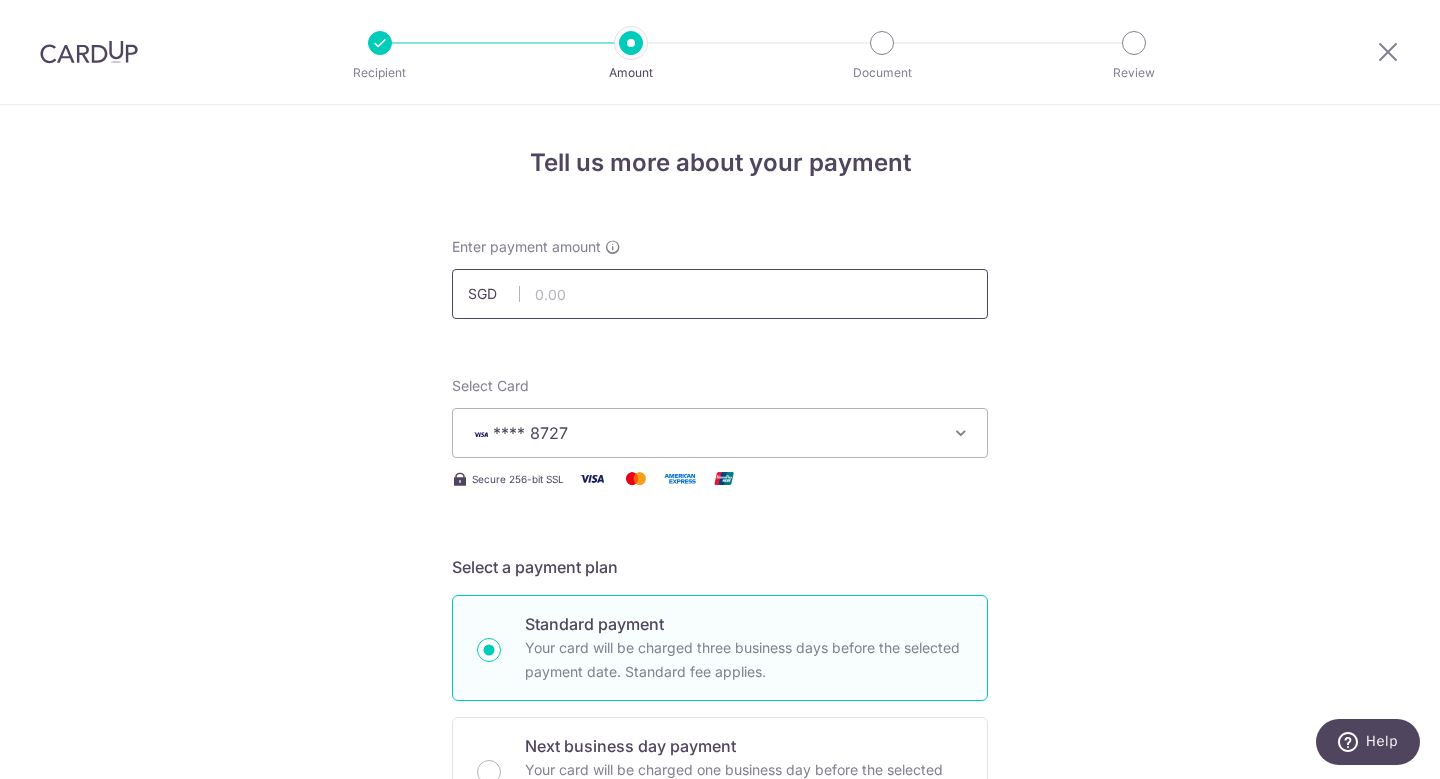click at bounding box center (720, 294) 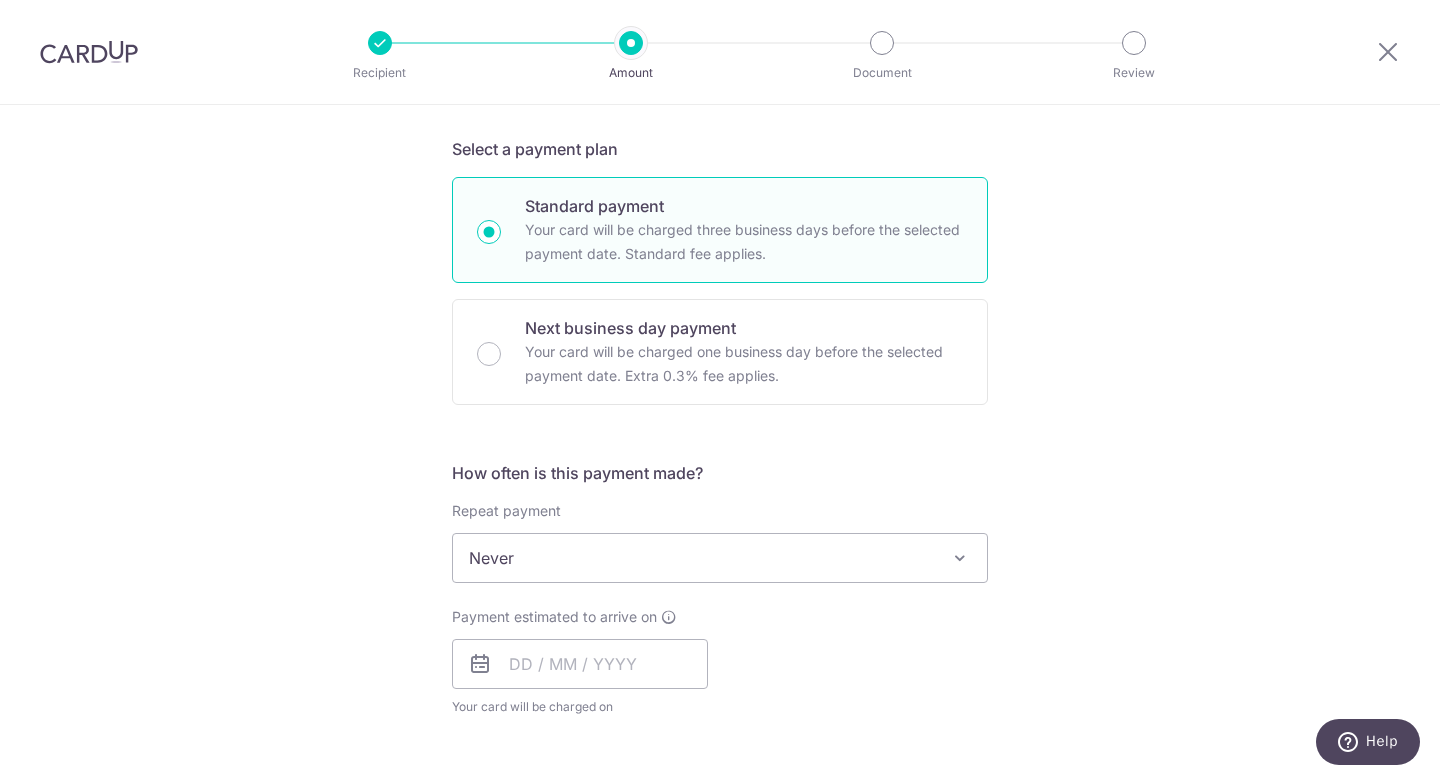 scroll, scrollTop: 424, scrollLeft: 0, axis: vertical 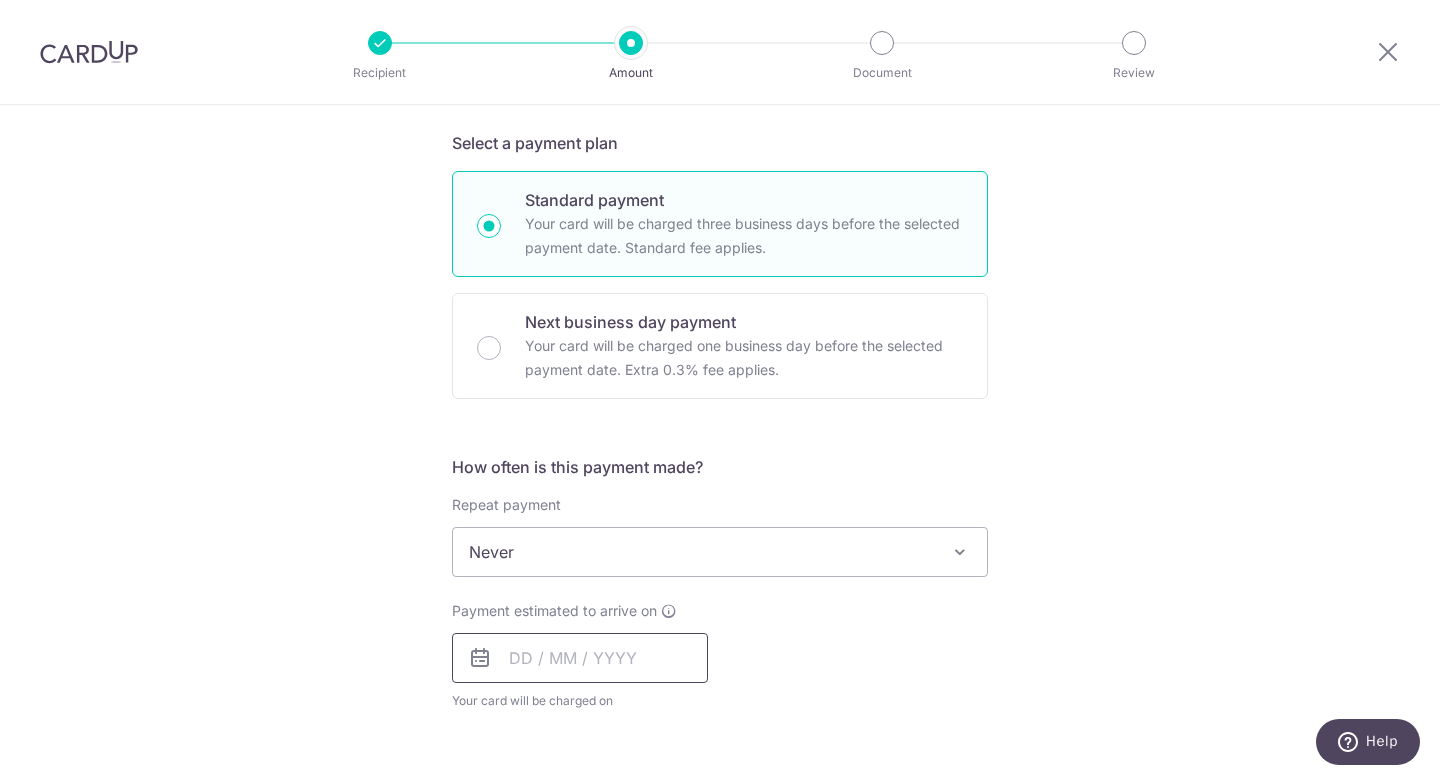 drag, startPoint x: 515, startPoint y: 664, endPoint x: 512, endPoint y: 651, distance: 13.341664 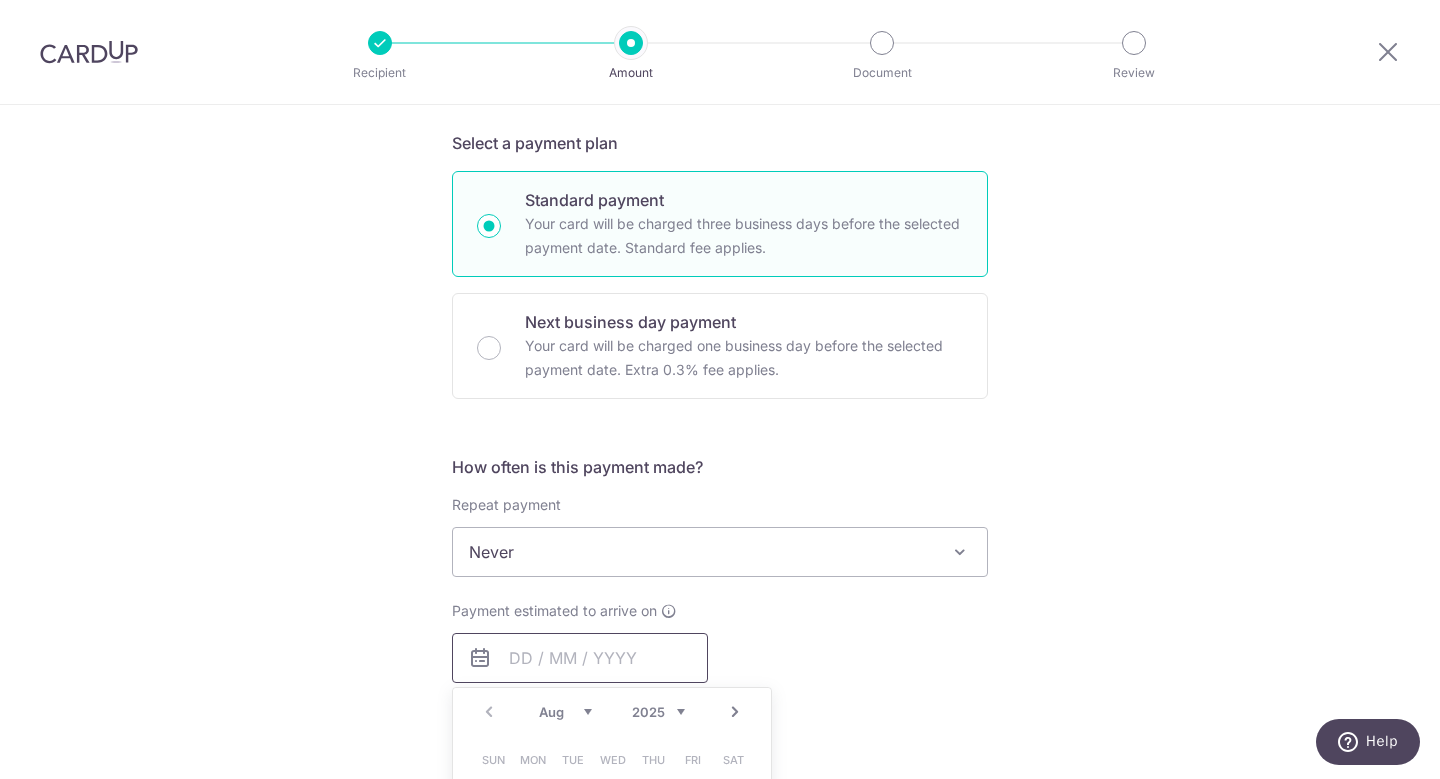 click at bounding box center (580, 658) 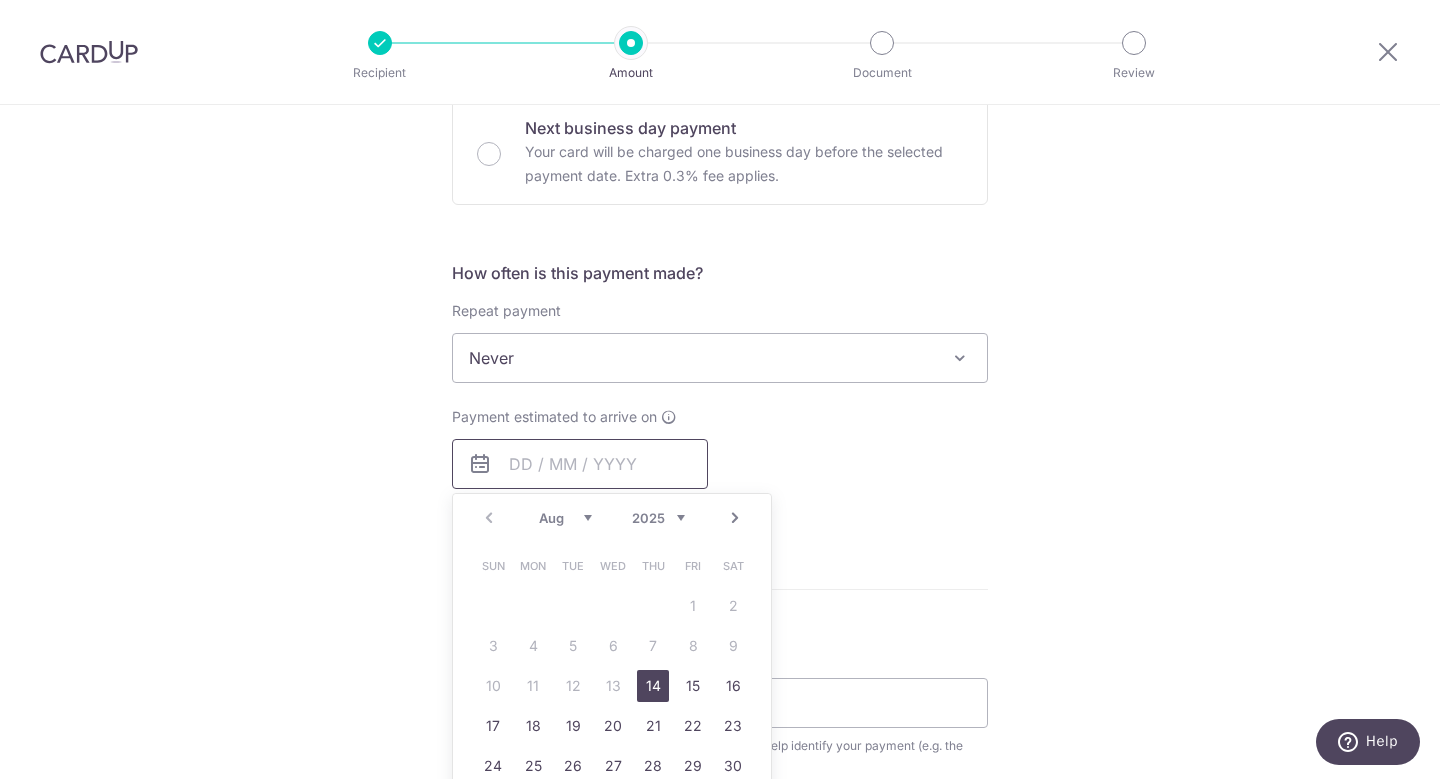 scroll, scrollTop: 636, scrollLeft: 0, axis: vertical 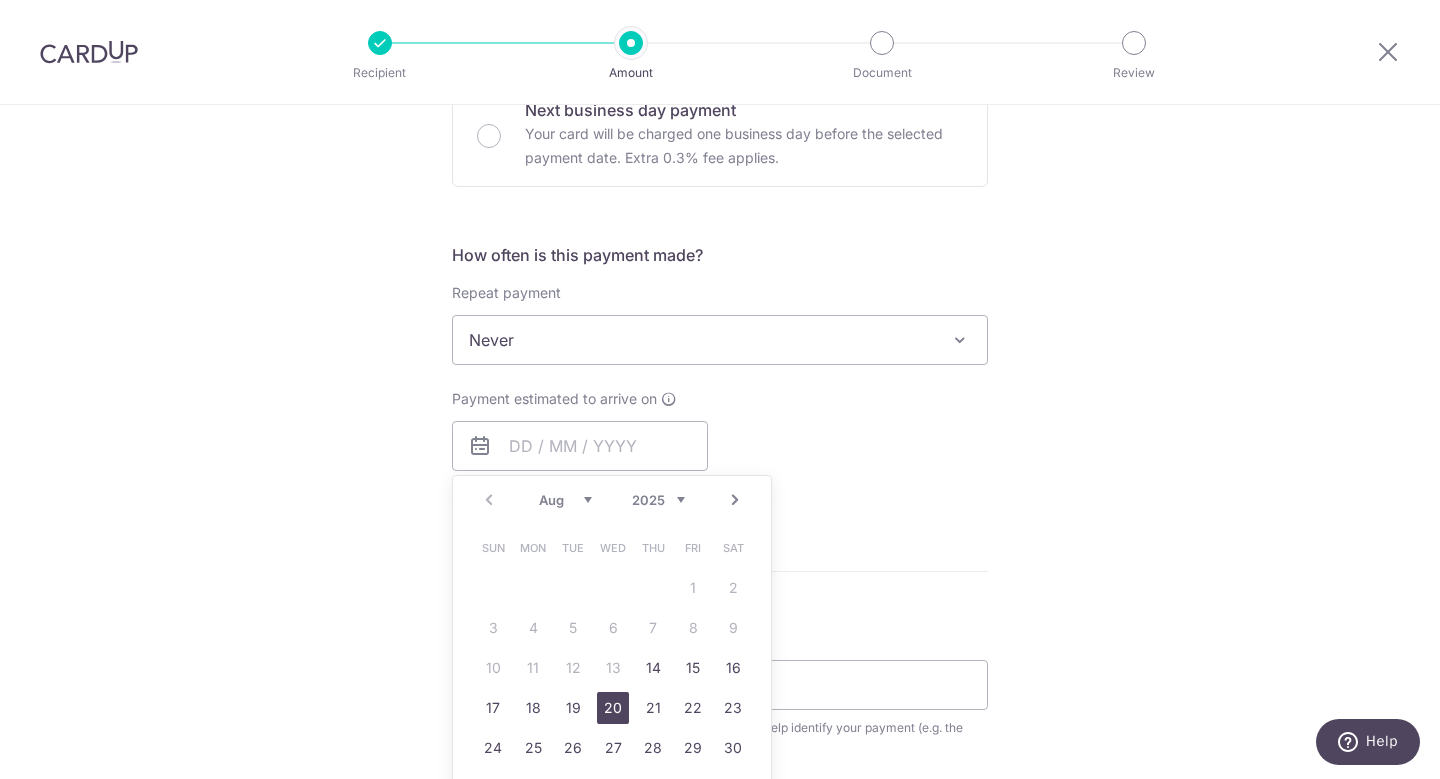 click on "20" at bounding box center [613, 708] 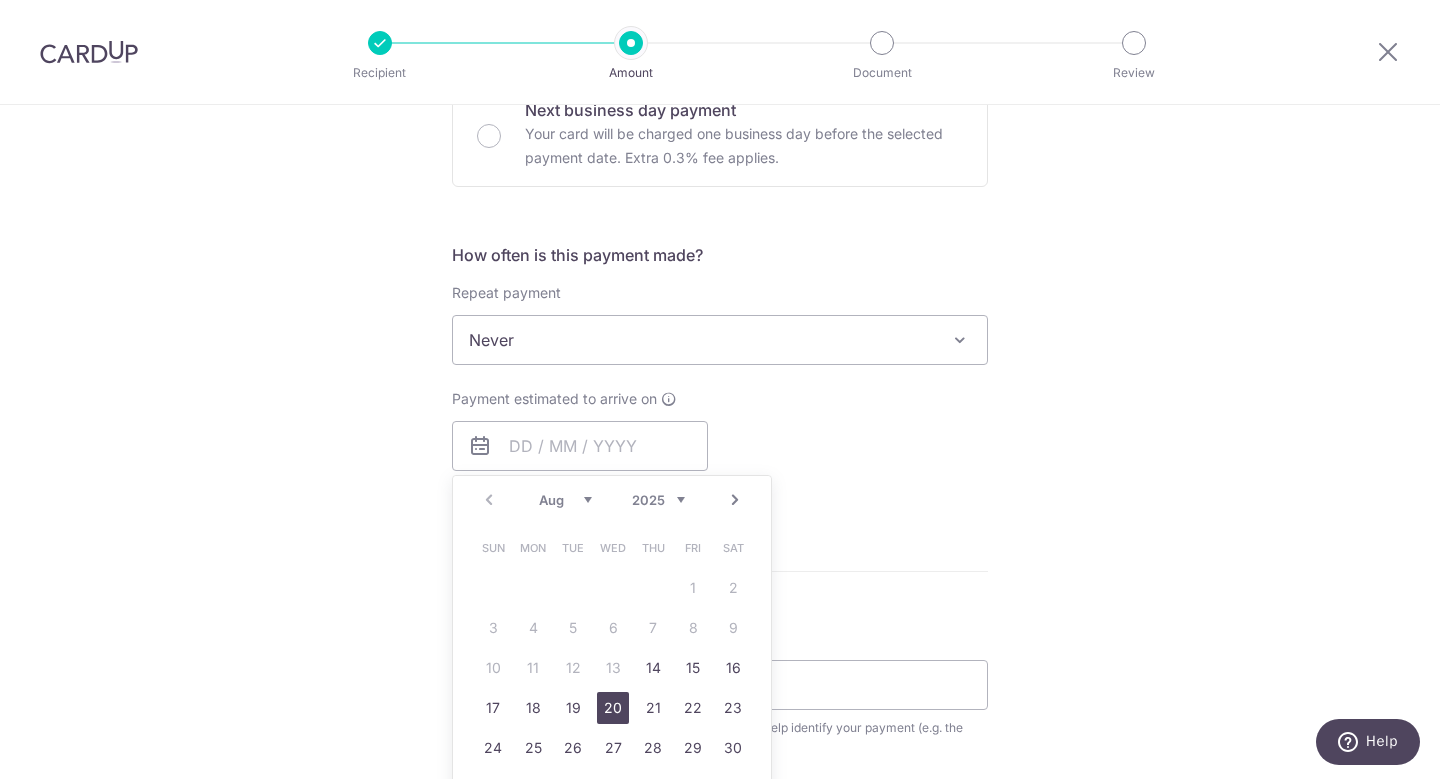 type on "20/08/2025" 